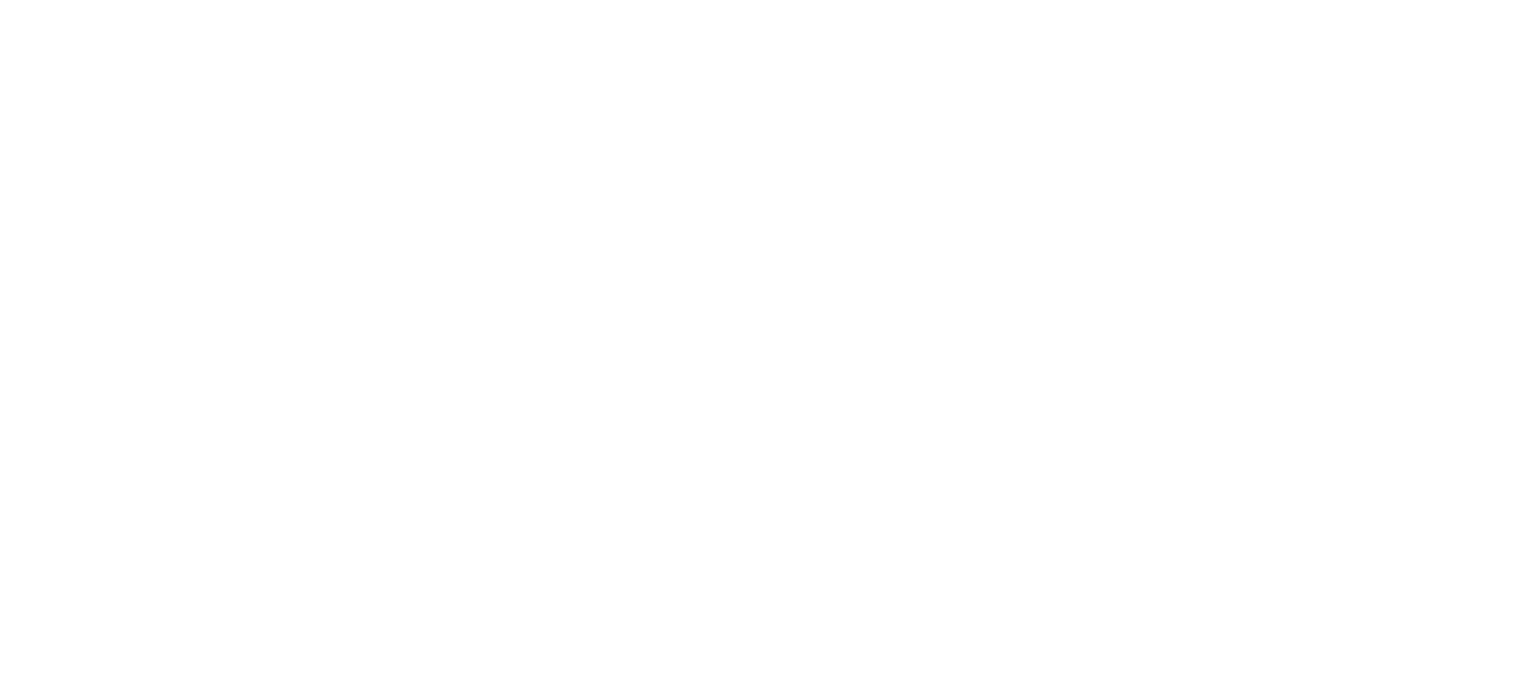 scroll, scrollTop: 0, scrollLeft: 0, axis: both 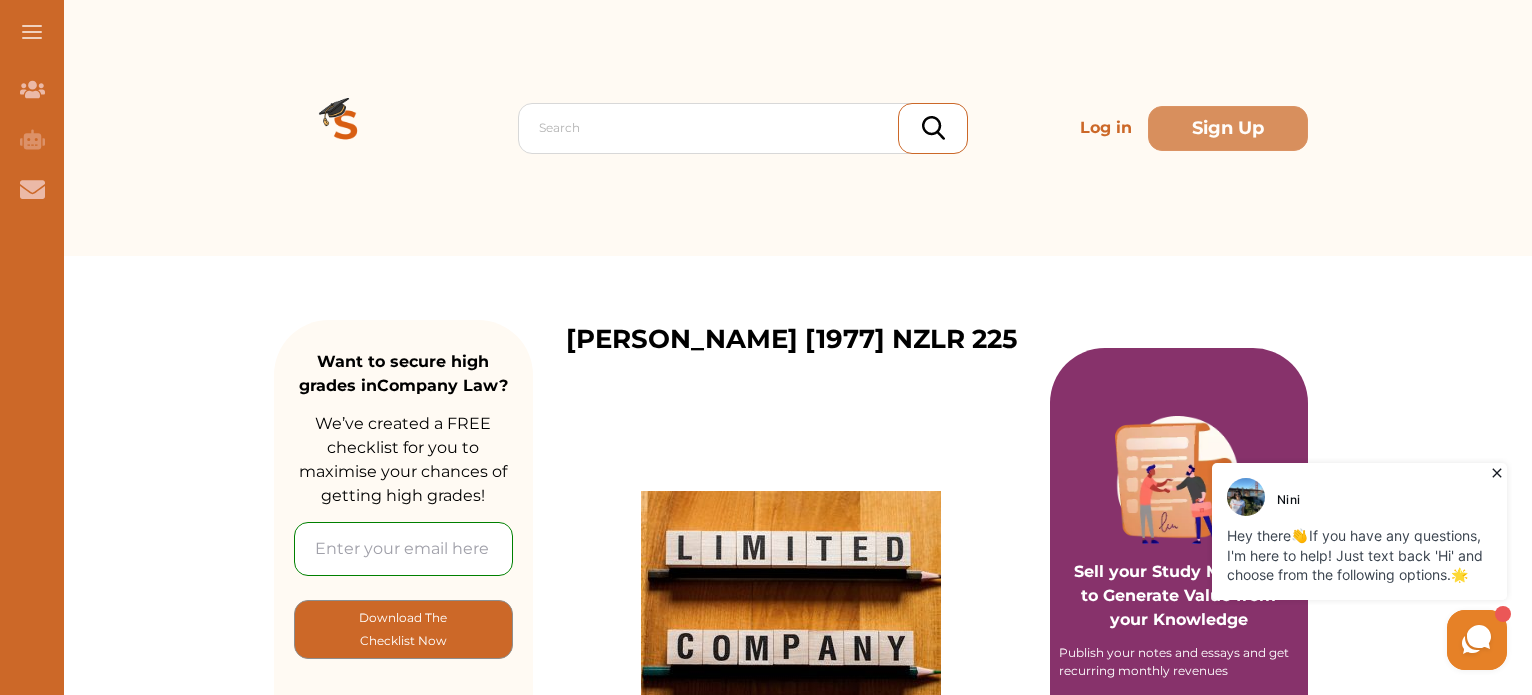 click 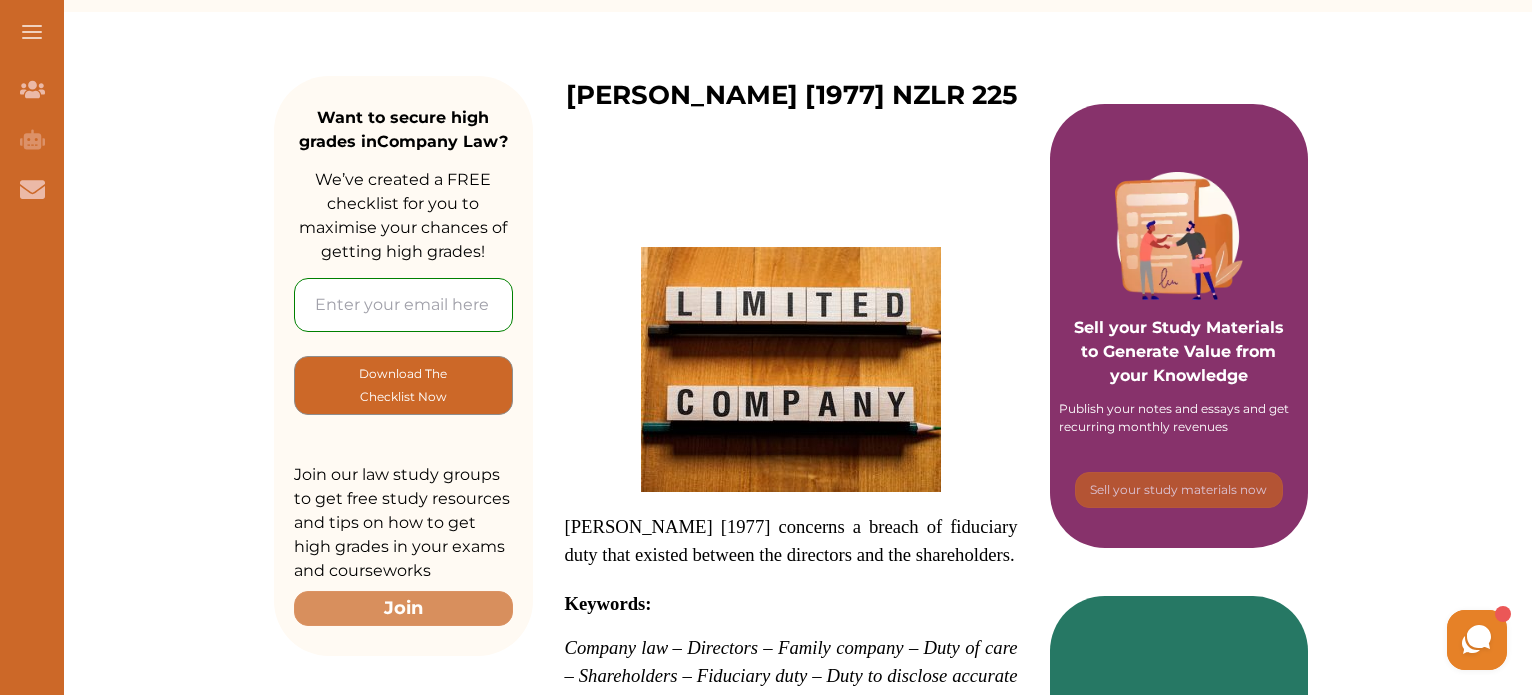 scroll, scrollTop: 300, scrollLeft: 0, axis: vertical 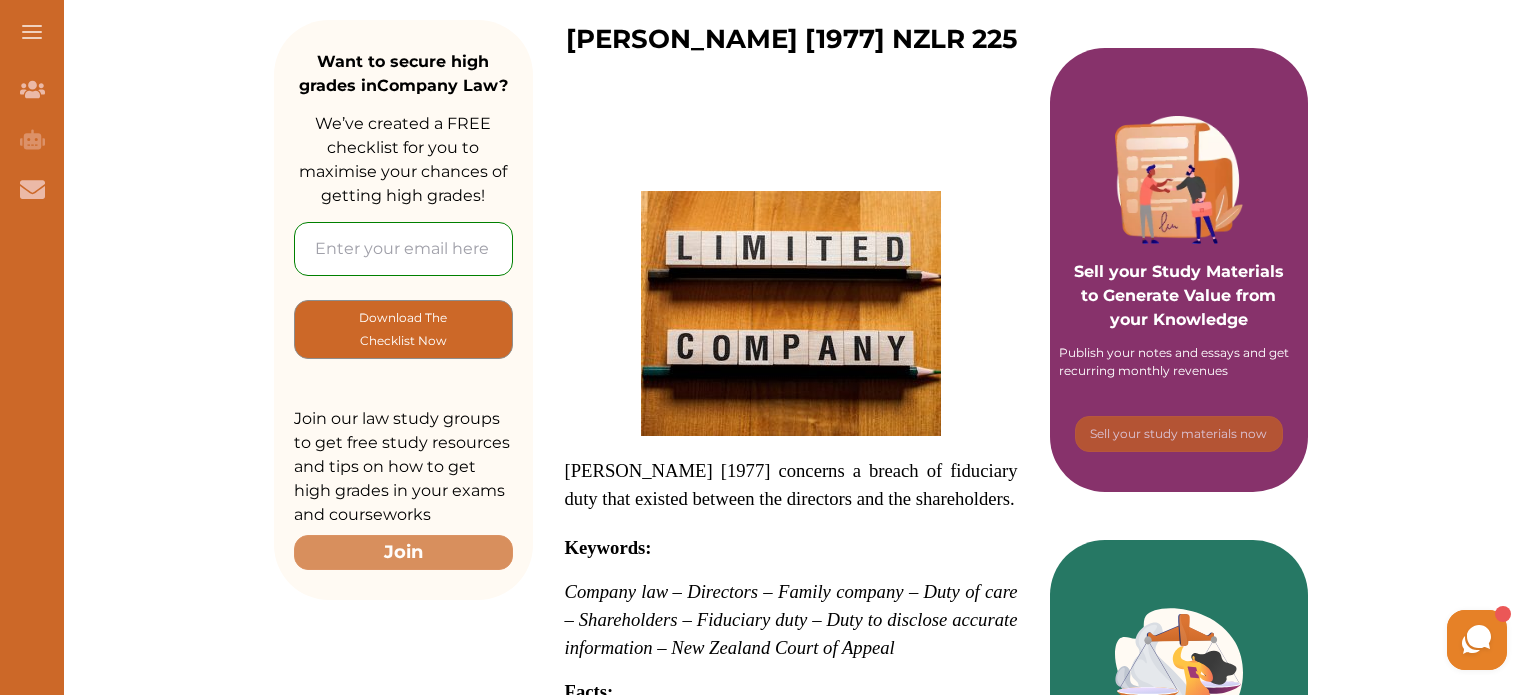 drag, startPoint x: 600, startPoint y: 472, endPoint x: 676, endPoint y: 486, distance: 77.27872 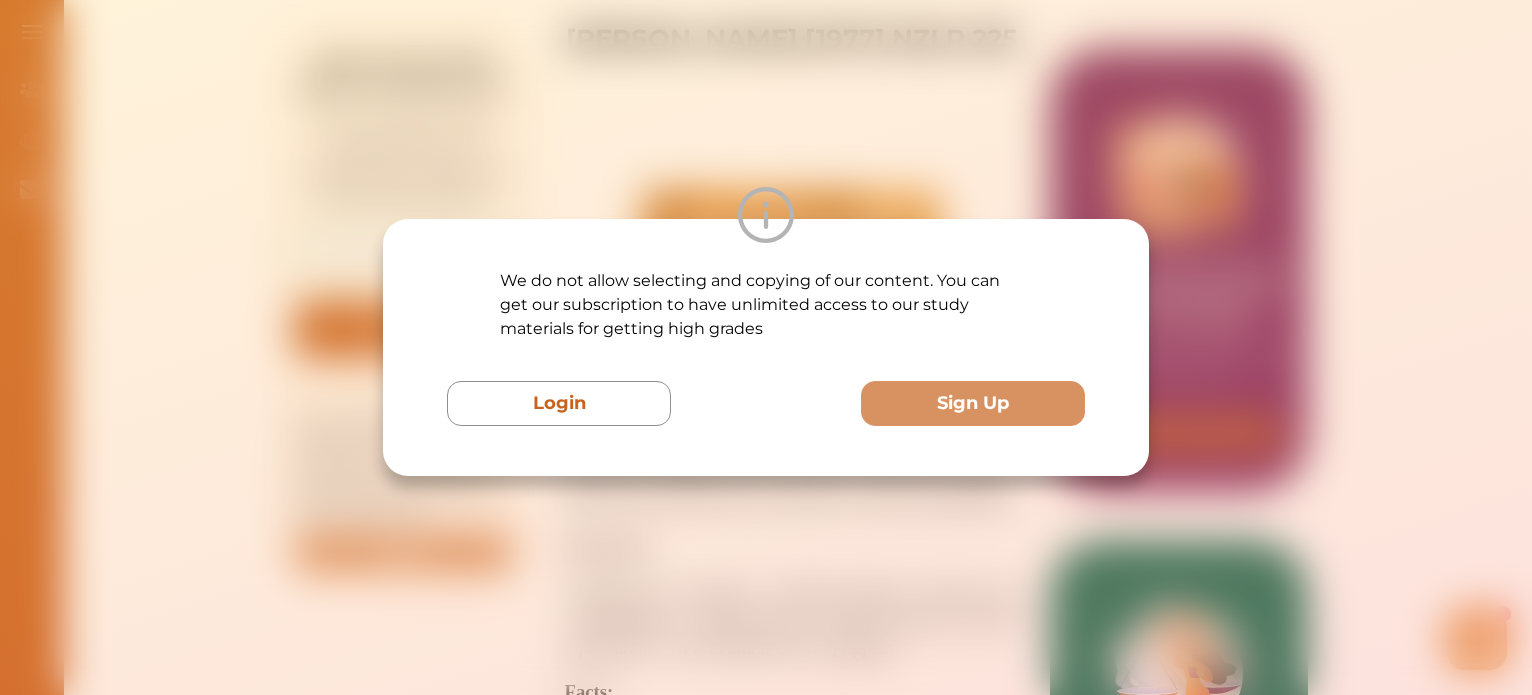 click on "We do not allow selecting and copying of our content. You can get our subscription to have unlimited access to our study materials for getting high grades Login Sign Up" at bounding box center [766, 347] 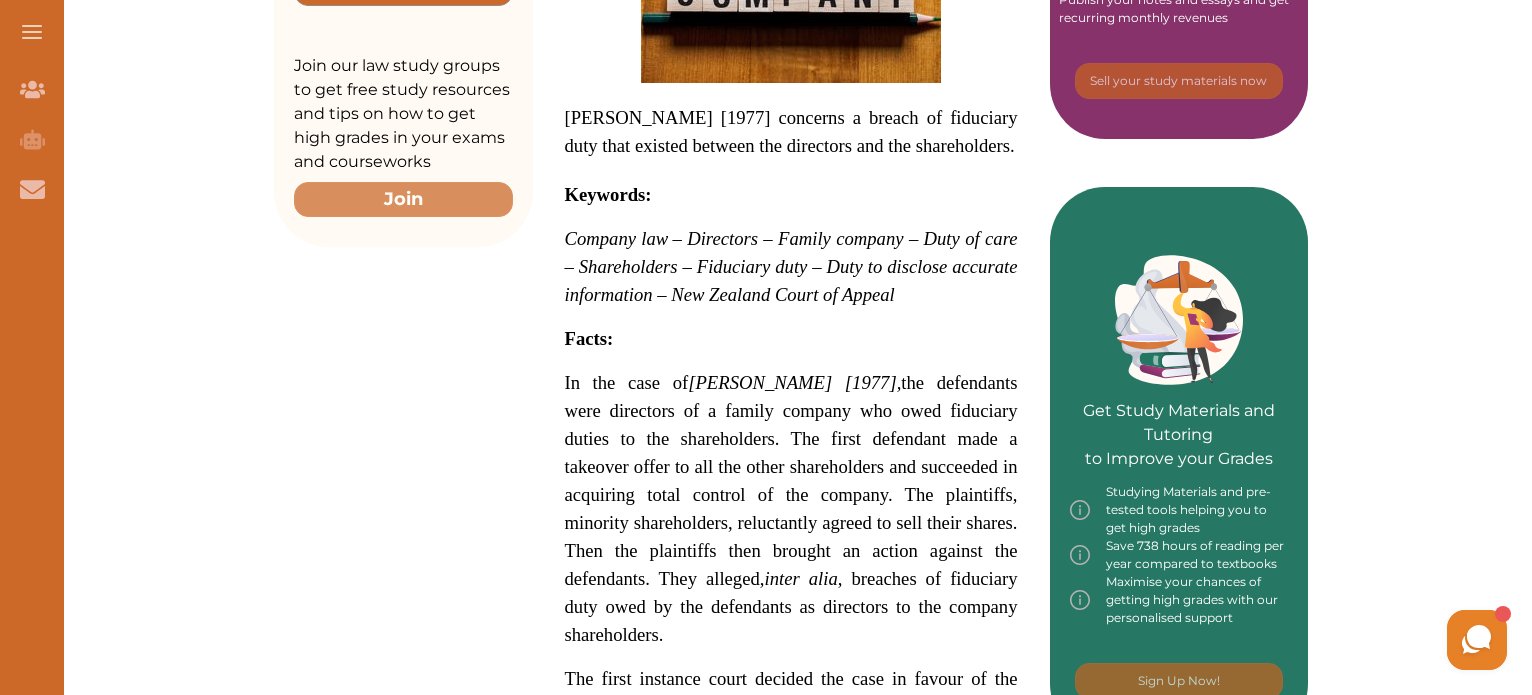 scroll, scrollTop: 700, scrollLeft: 0, axis: vertical 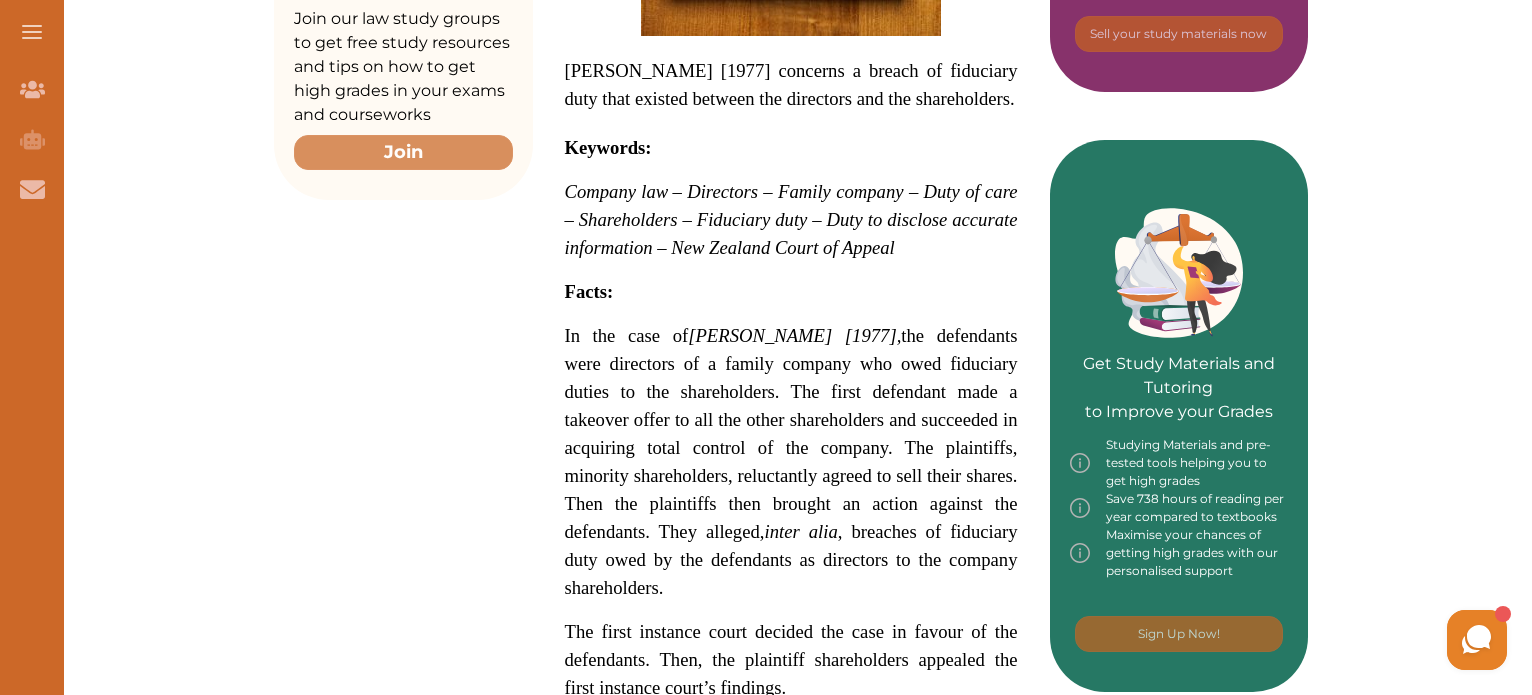 drag, startPoint x: 691, startPoint y: 368, endPoint x: 771, endPoint y: 369, distance: 80.00625 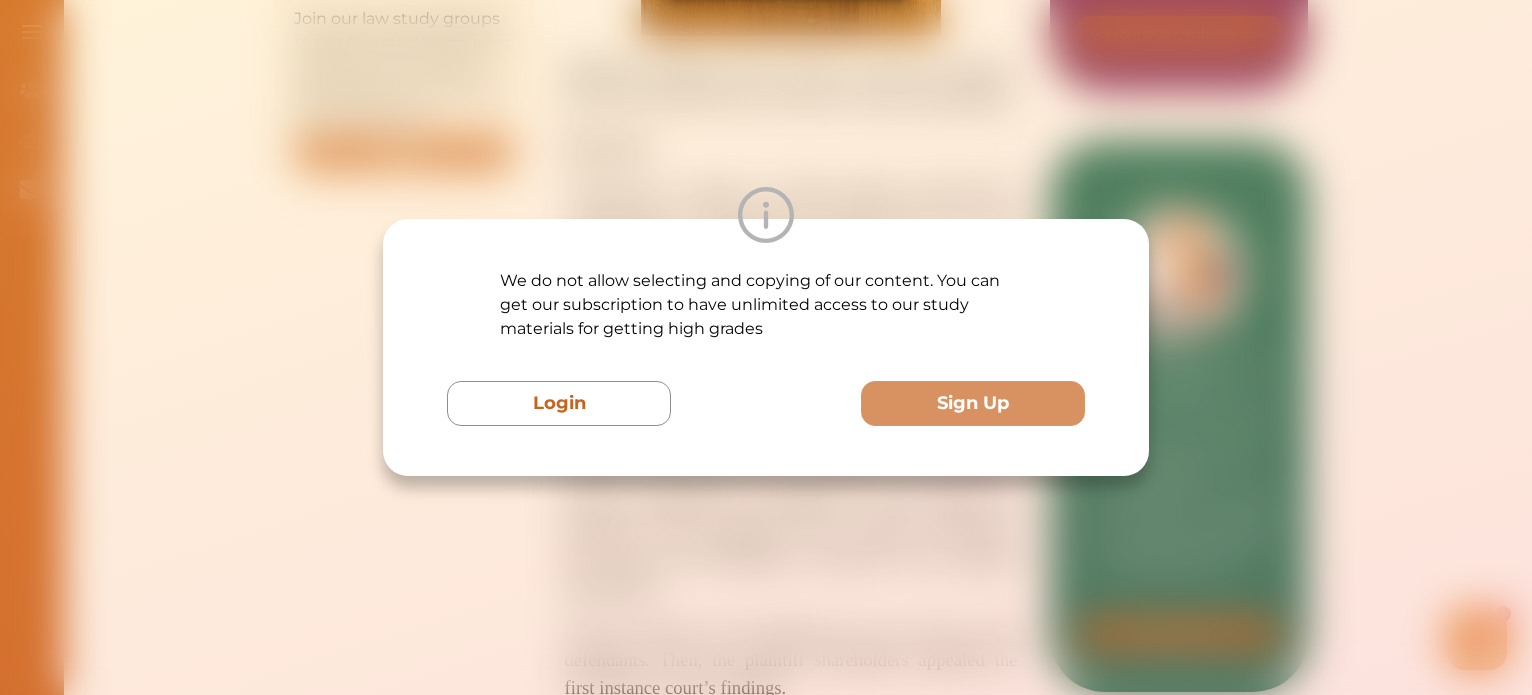 click on "We do not allow selecting and copying of our content. You can get our subscription to have unlimited access to our study materials for getting high grades Login Sign Up" at bounding box center [766, 347] 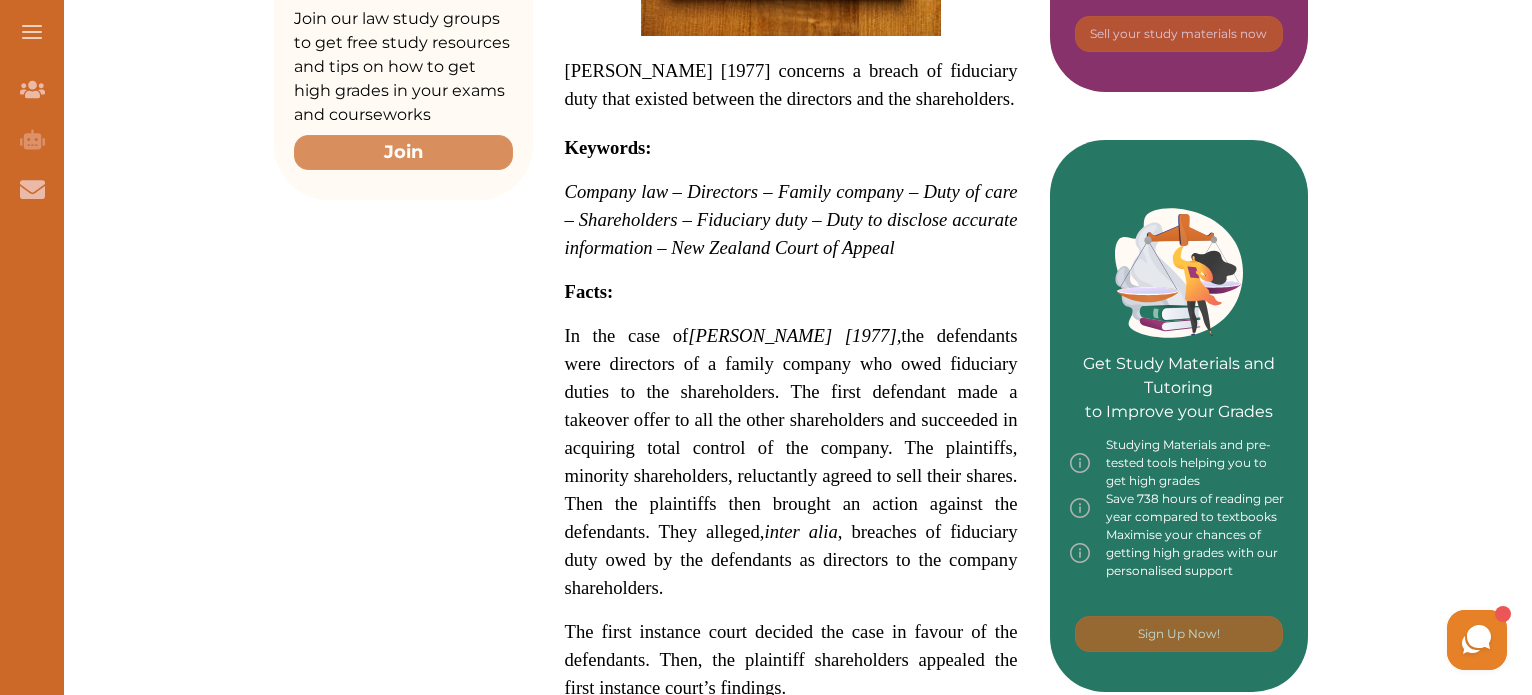 drag, startPoint x: 748, startPoint y: 357, endPoint x: 1004, endPoint y: 353, distance: 256.03125 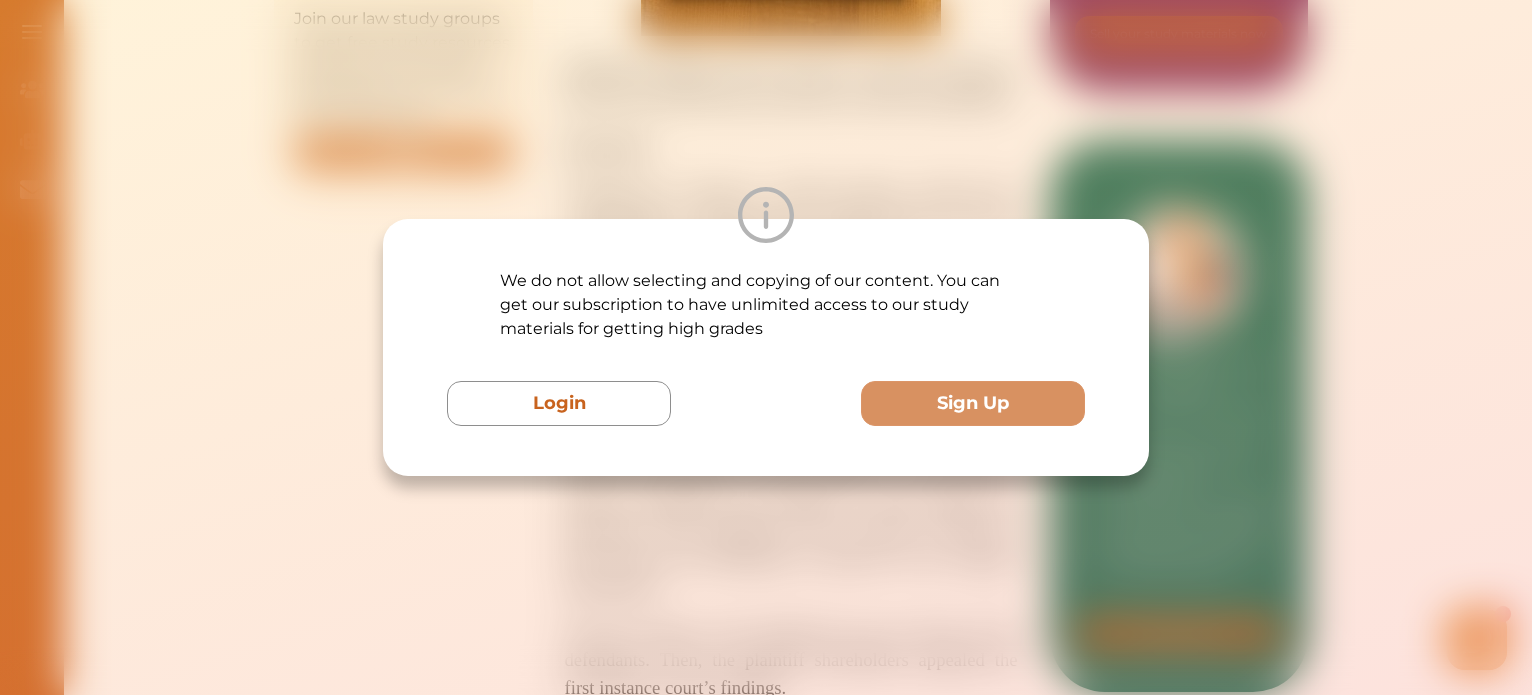 click on "We do not allow selecting and copying of our content. You can get our subscription to have unlimited access to our study materials for getting high grades Login Sign Up" at bounding box center [766, 347] 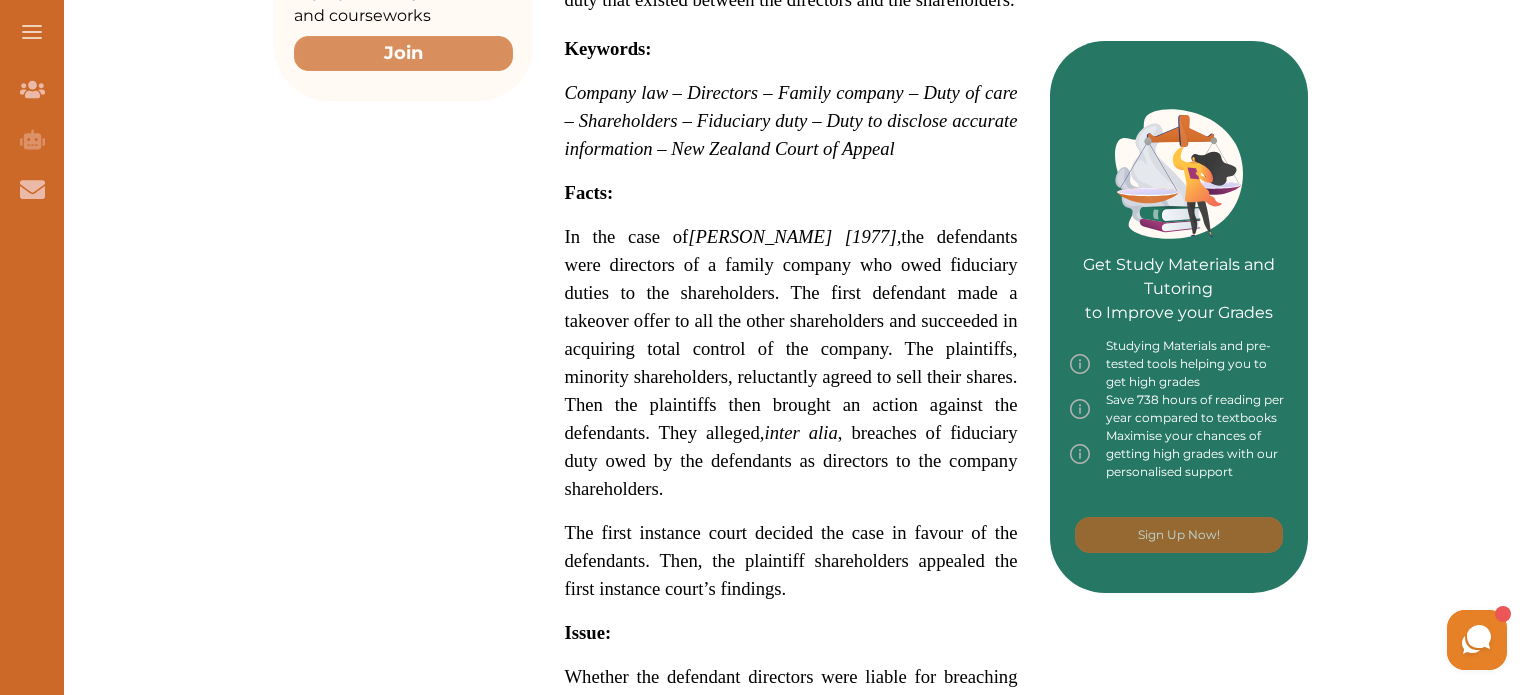scroll, scrollTop: 800, scrollLeft: 0, axis: vertical 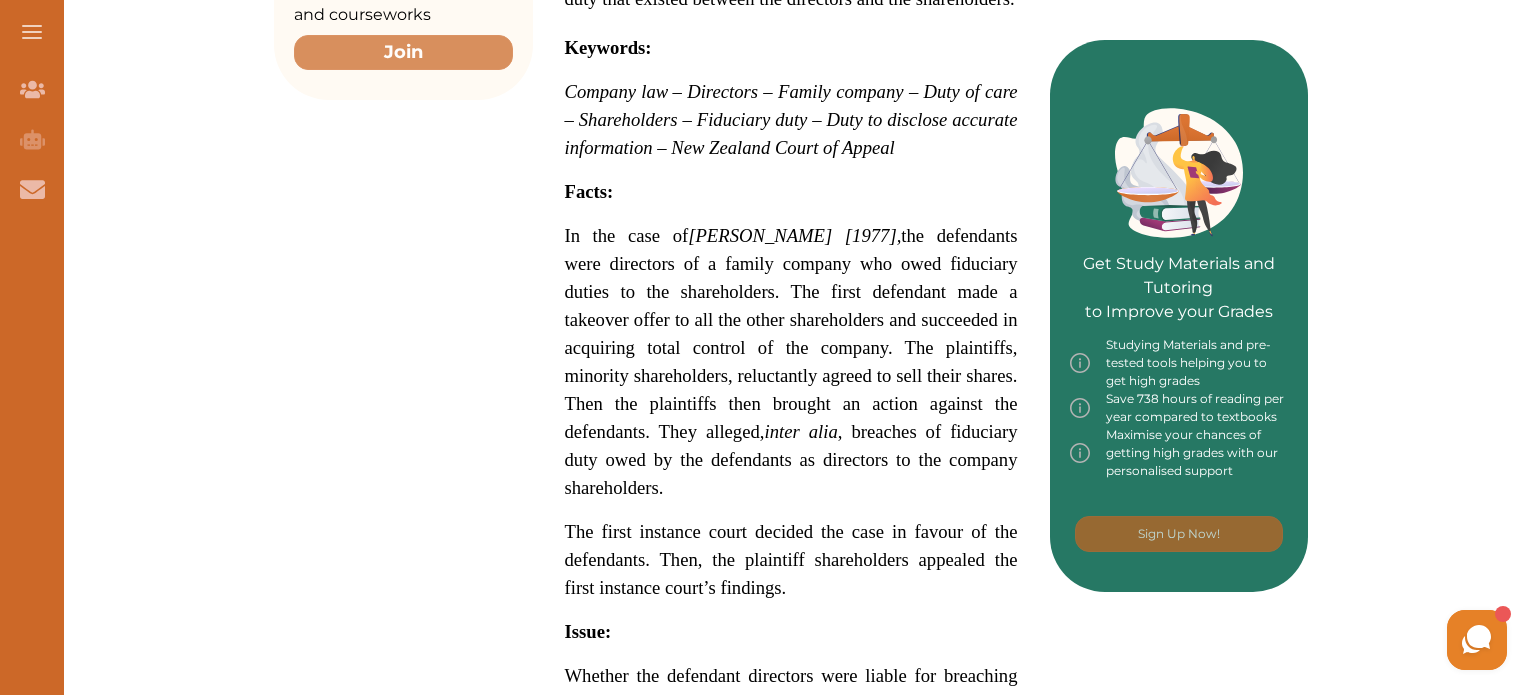 drag, startPoint x: 675, startPoint y: 503, endPoint x: 812, endPoint y: 518, distance: 137.81873 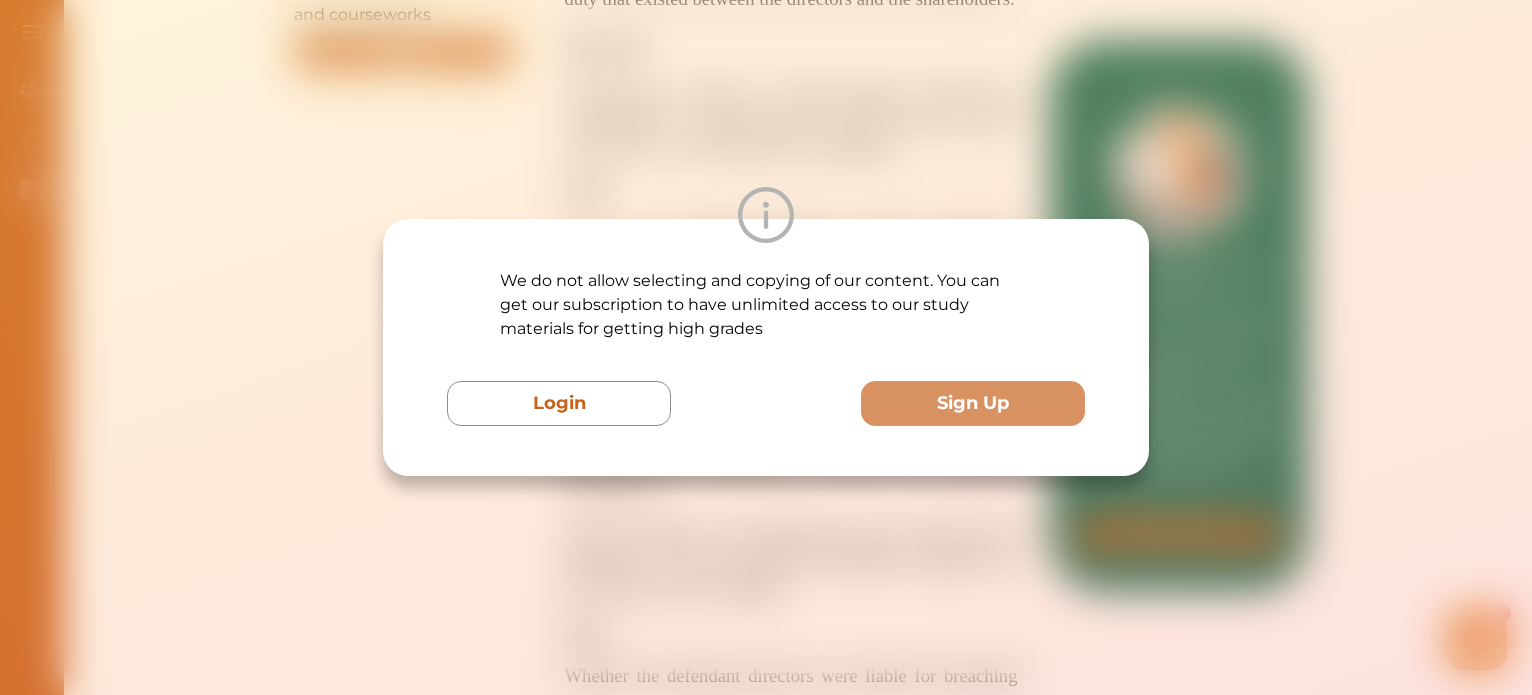click on "We do not allow selecting and copying of our content. You can get our subscription to have unlimited access to our study materials for getting high grades Login Sign Up" at bounding box center (766, 347) 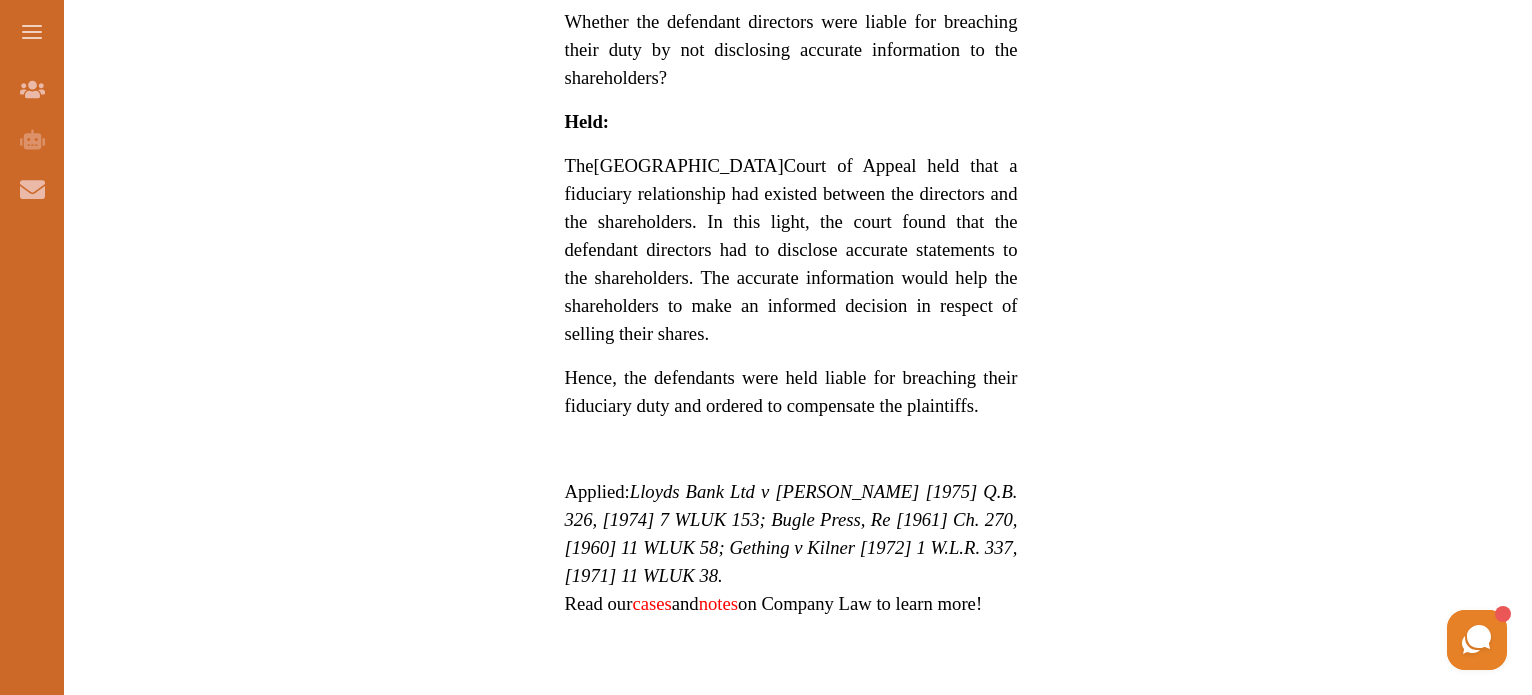 scroll, scrollTop: 1500, scrollLeft: 0, axis: vertical 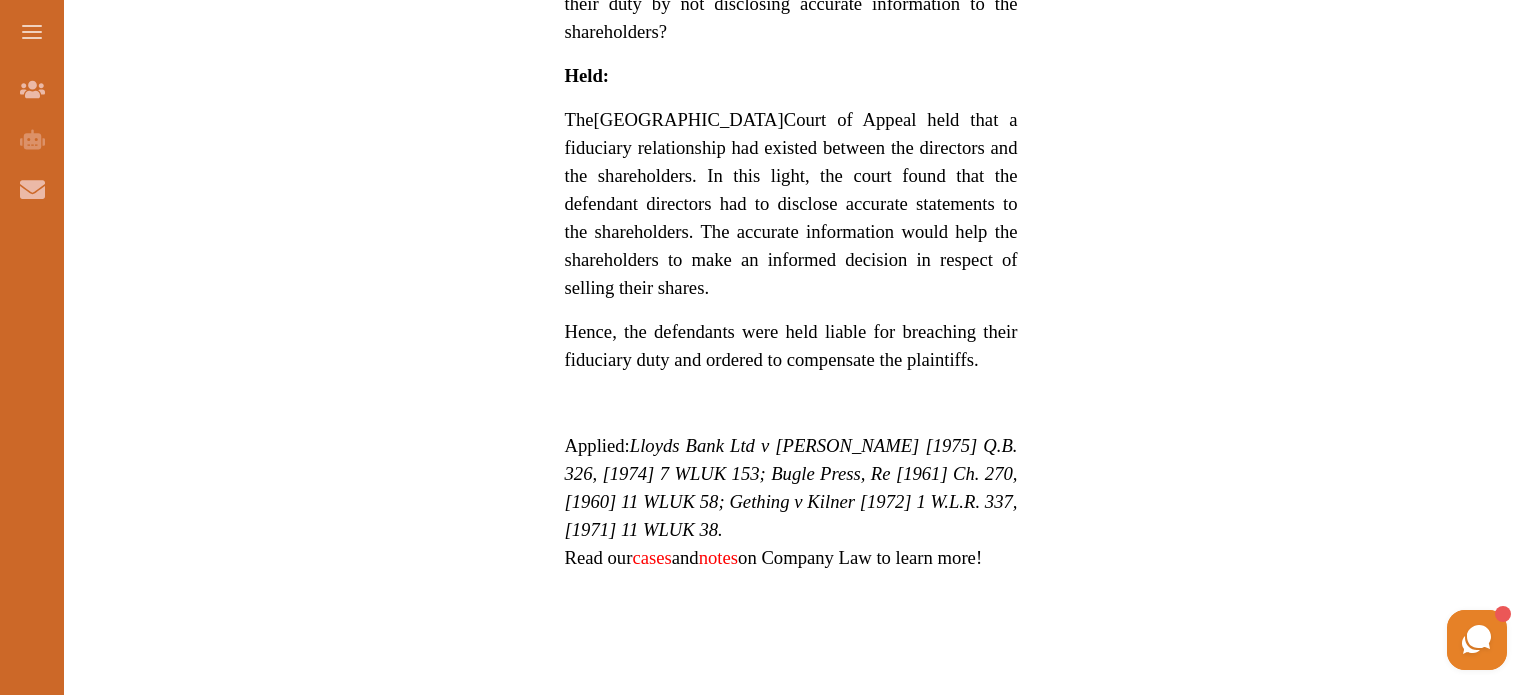 click on "cases" at bounding box center (651, 557) 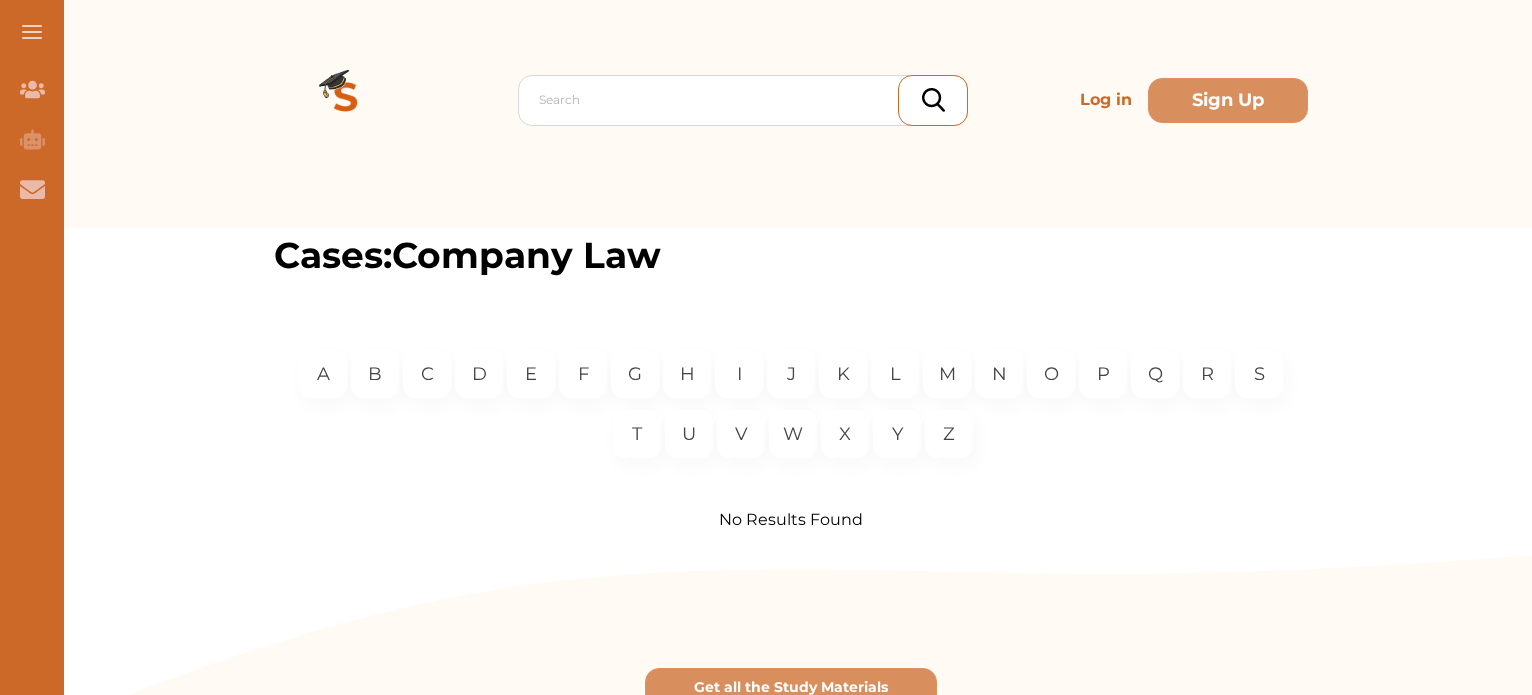 scroll, scrollTop: 0, scrollLeft: 0, axis: both 